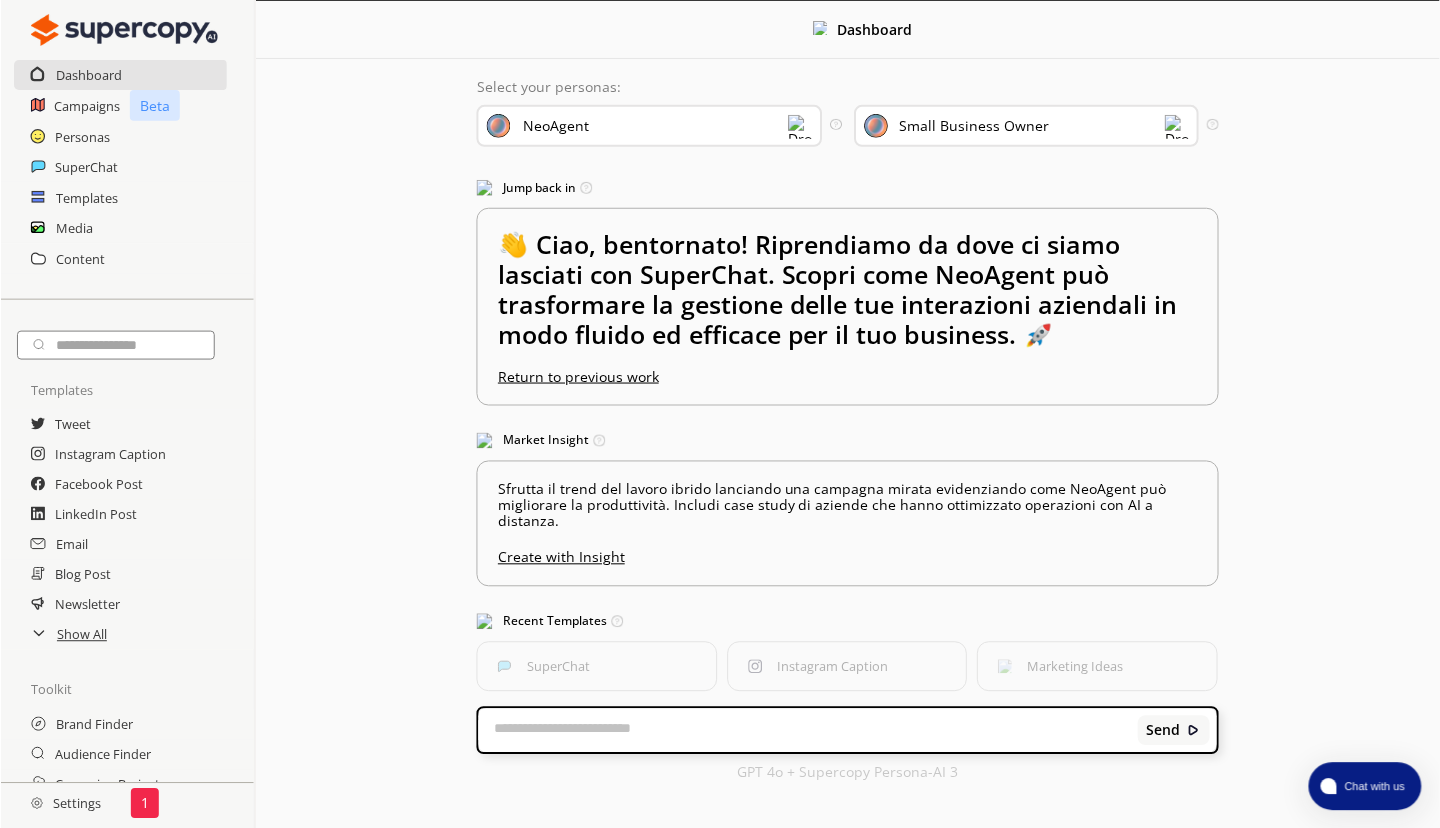 scroll, scrollTop: 0, scrollLeft: 0, axis: both 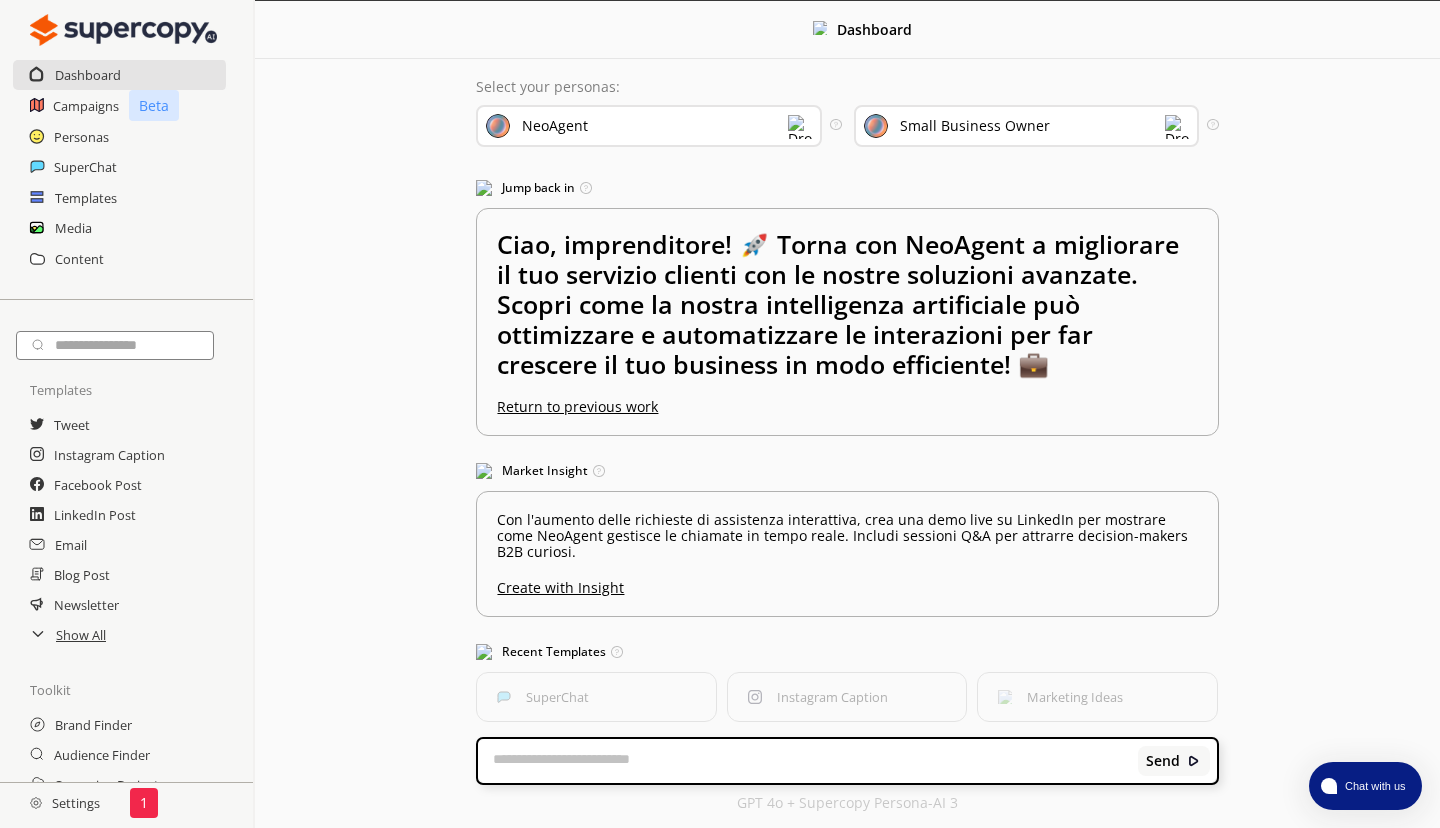 click on "Settings 1" at bounding box center (126, 805) 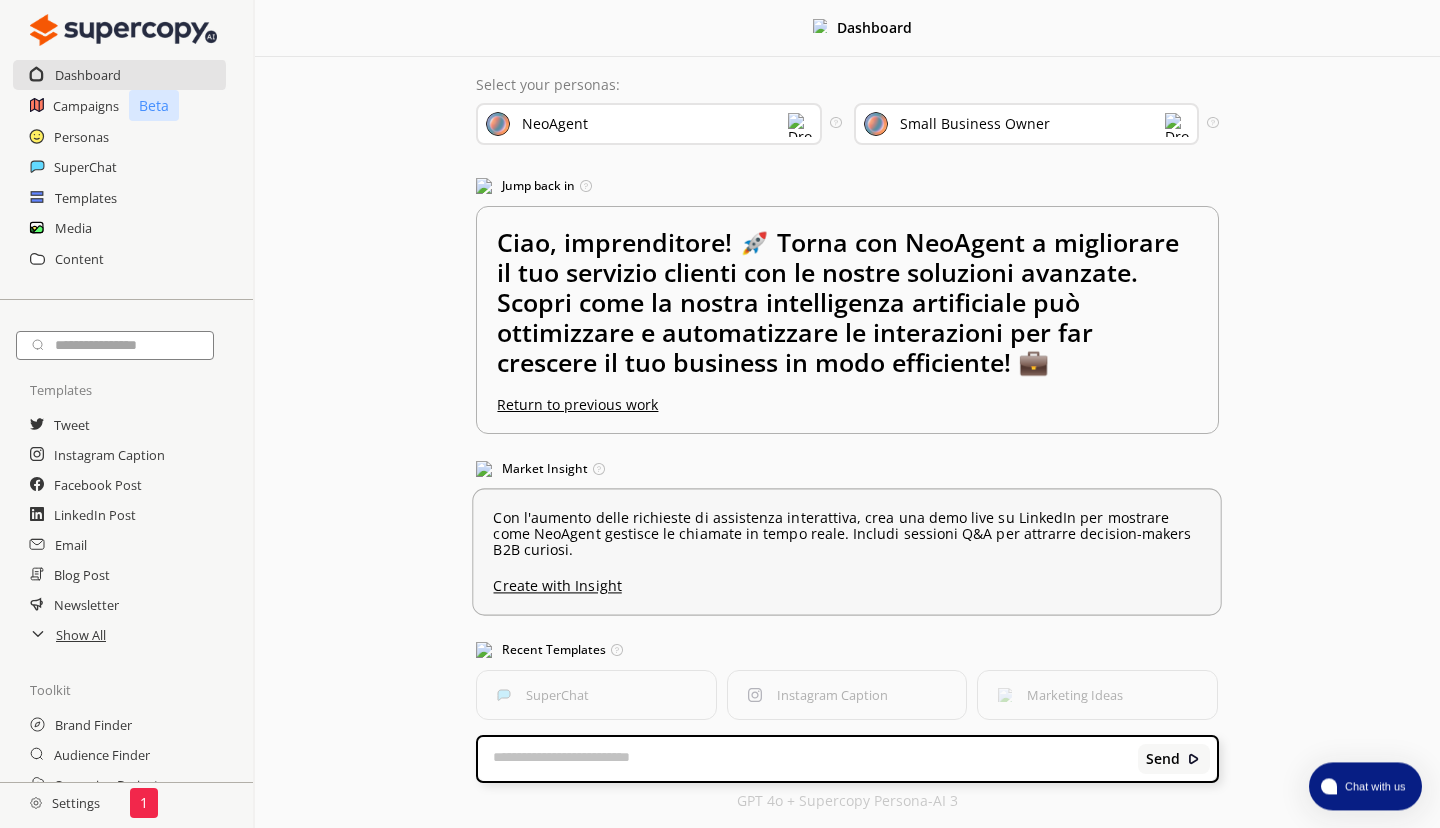 scroll, scrollTop: 3, scrollLeft: 0, axis: vertical 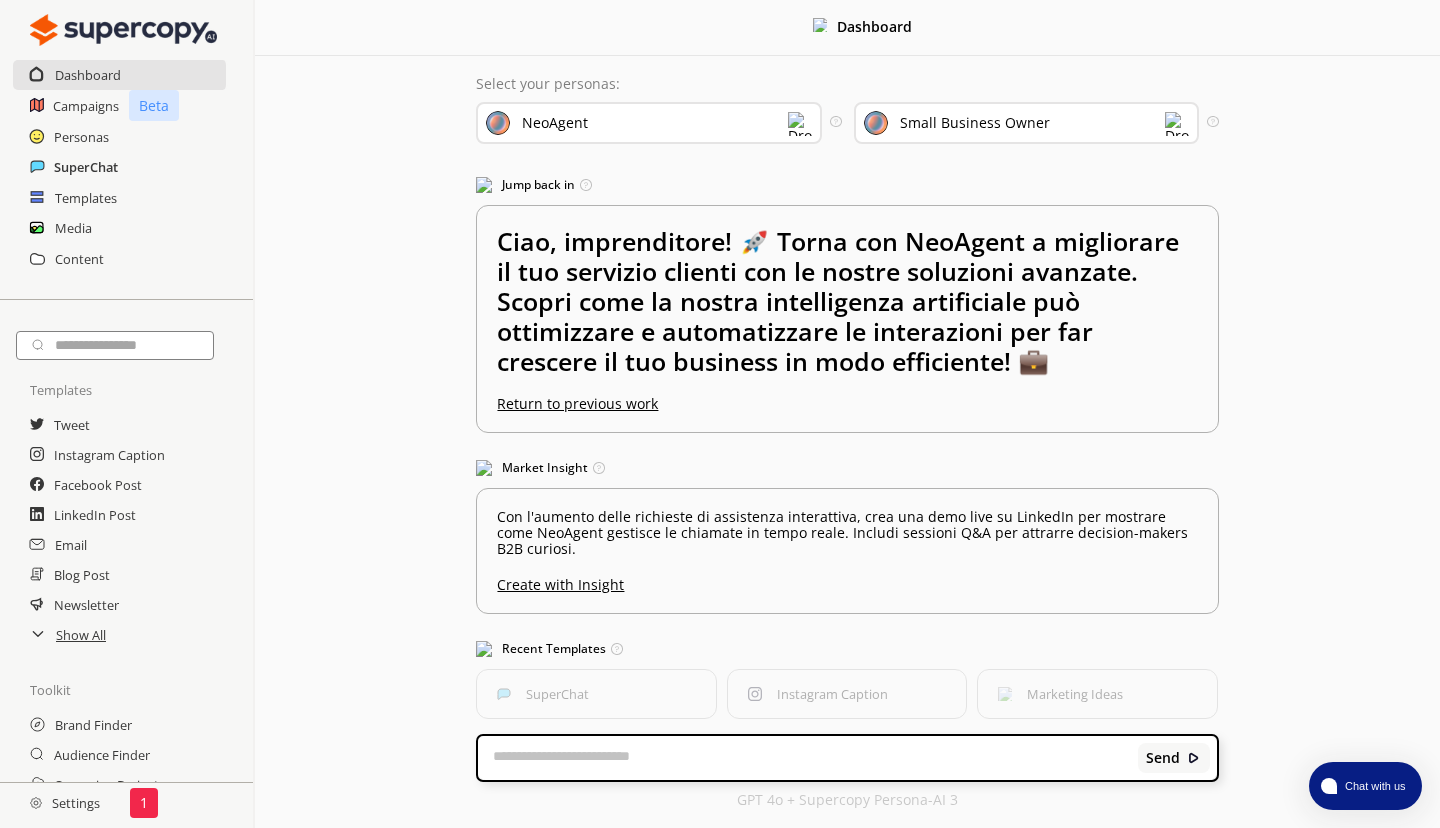 click on "SuperChat" at bounding box center [86, 167] 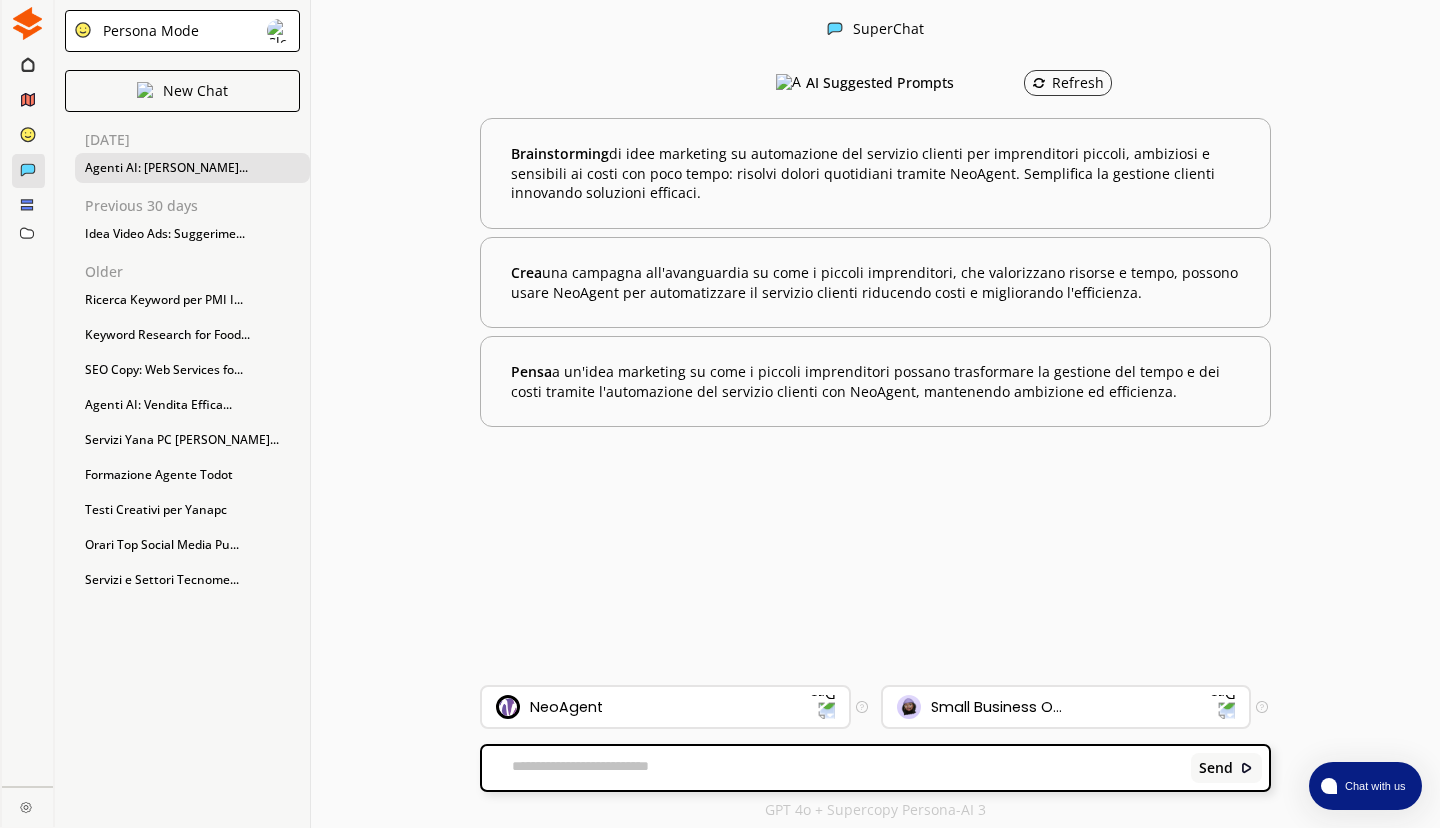 click on "Agenti AI: [PERSON_NAME]..." at bounding box center [192, 168] 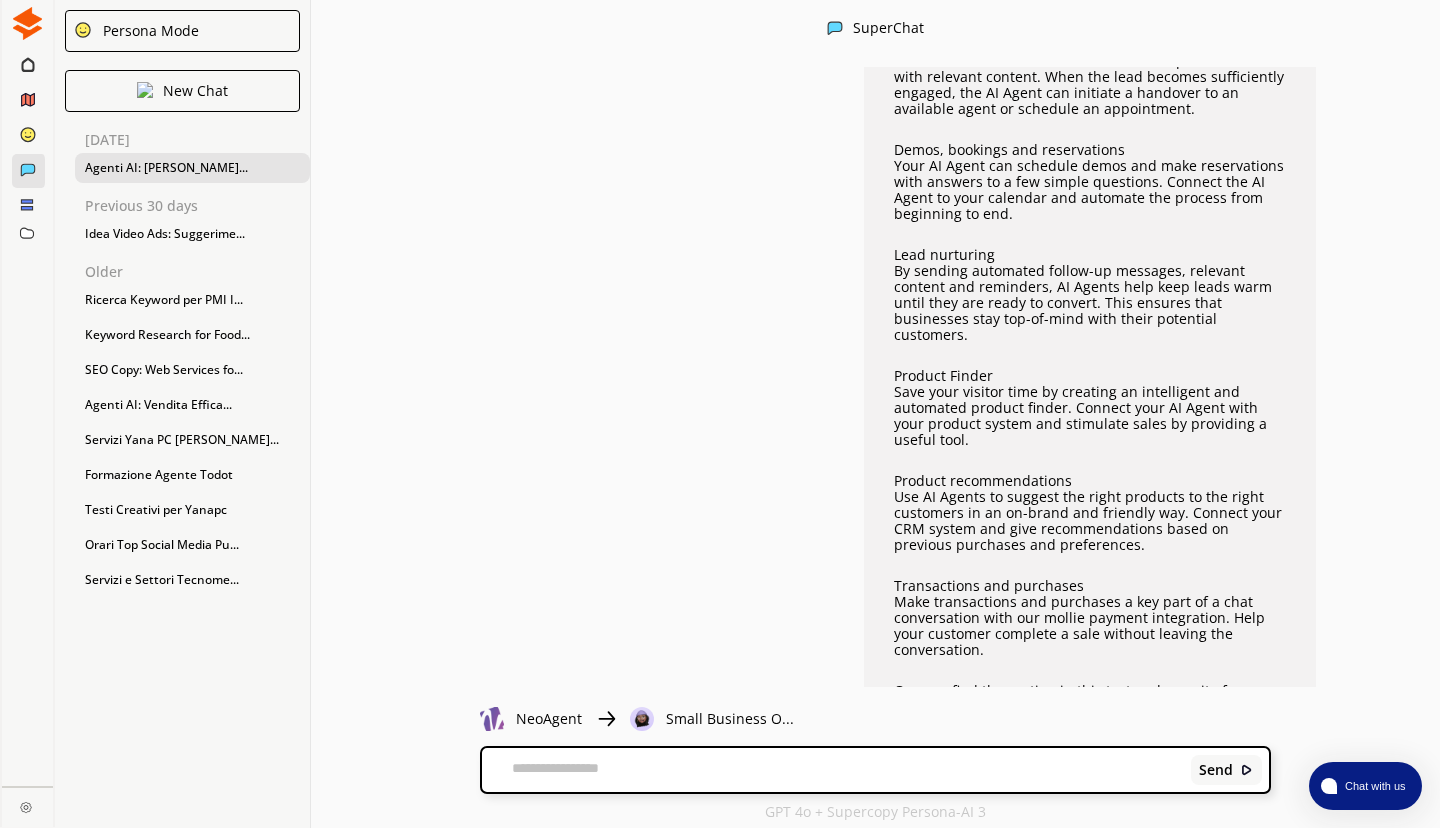 scroll, scrollTop: 0, scrollLeft: 0, axis: both 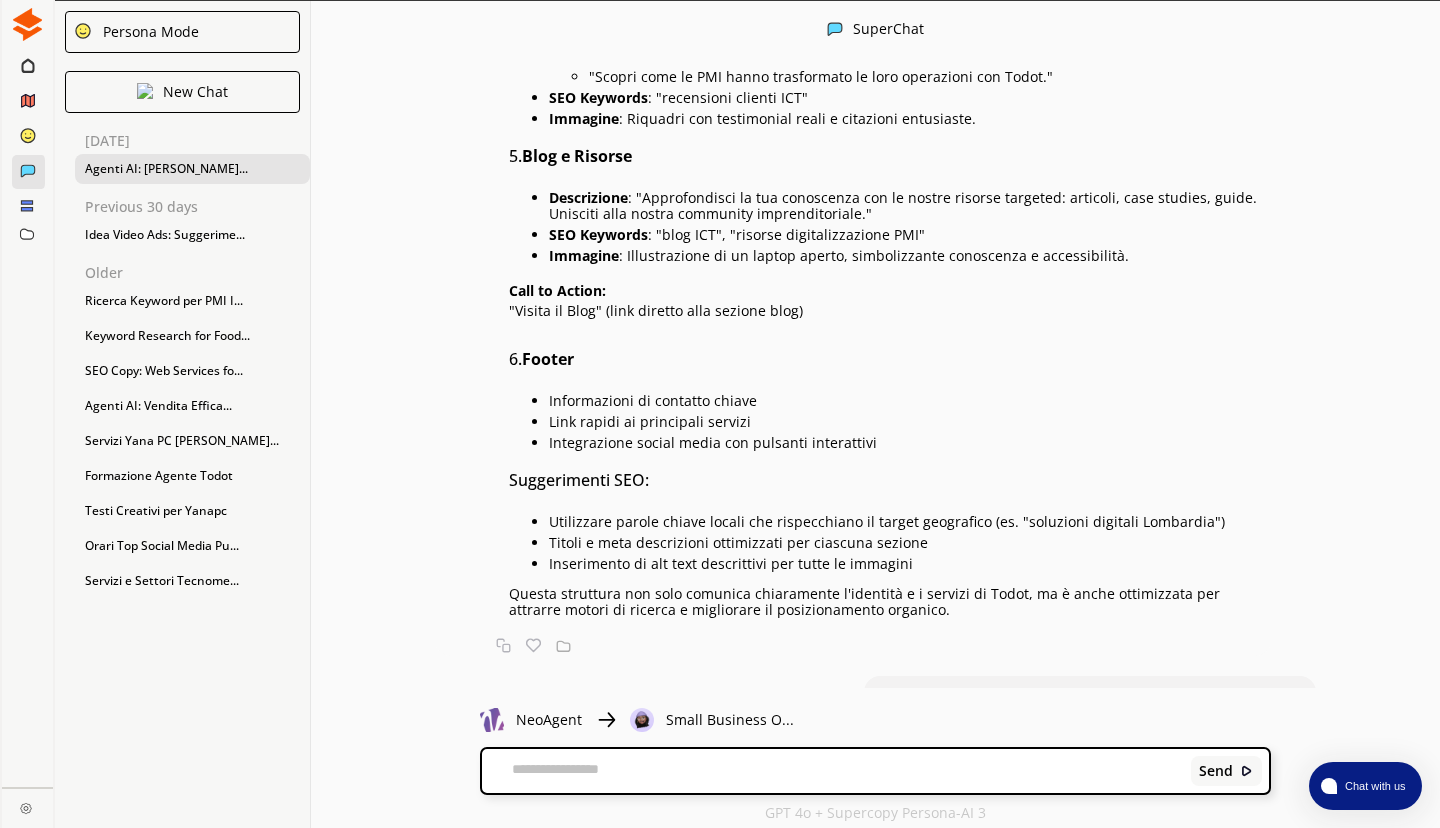 click on "Persona Mode New Chat [DATE] Agenti AI: [PERSON_NAME]... Previous 30 days Idea Video Ads: Suggerime... Older Ricerca Keyword per PMI I... Keyword Research for Food... SEO Copy: Web Services fo... Agenti AI: Vendita Effica... Servizi Yana PC [PERSON_NAME]... Formazione Agente Todot Testi Creativi per Yanapc Orari Top Social Media Pu... Servizi e Settori Tecnome..." at bounding box center (183, 415) 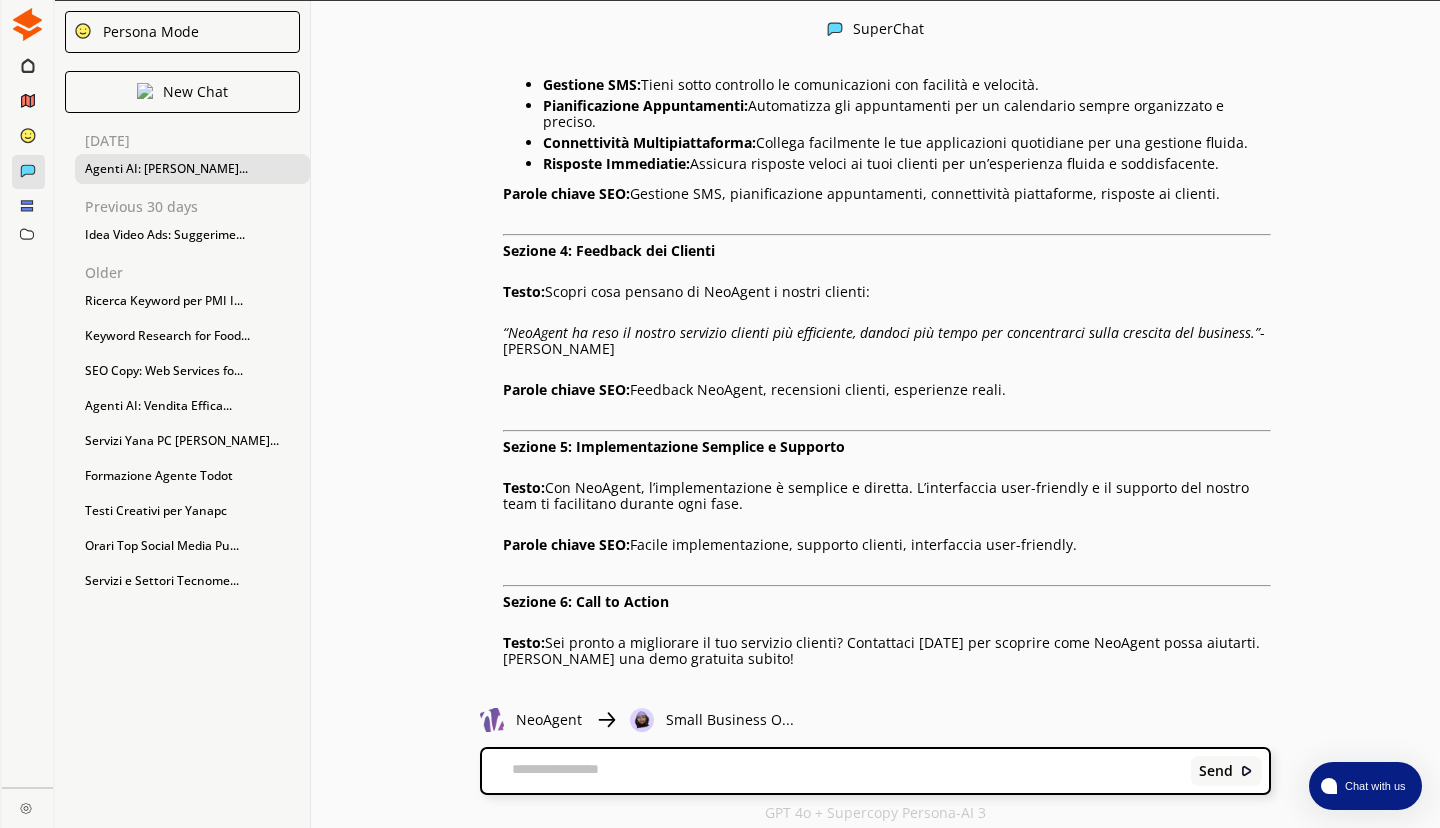 scroll, scrollTop: 11774, scrollLeft: 0, axis: vertical 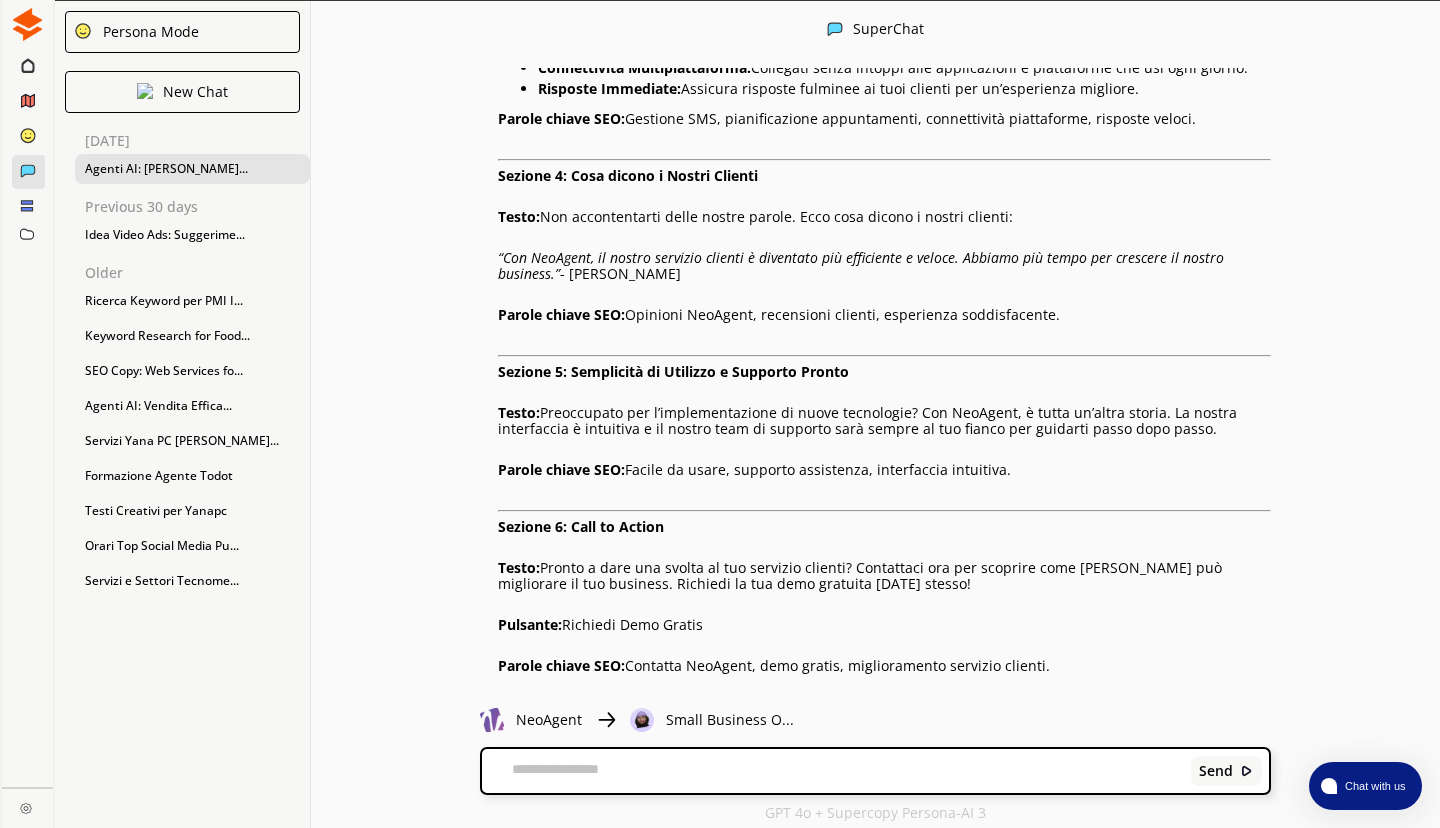 drag, startPoint x: 875, startPoint y: 359, endPoint x: 735, endPoint y: 363, distance: 140.05713 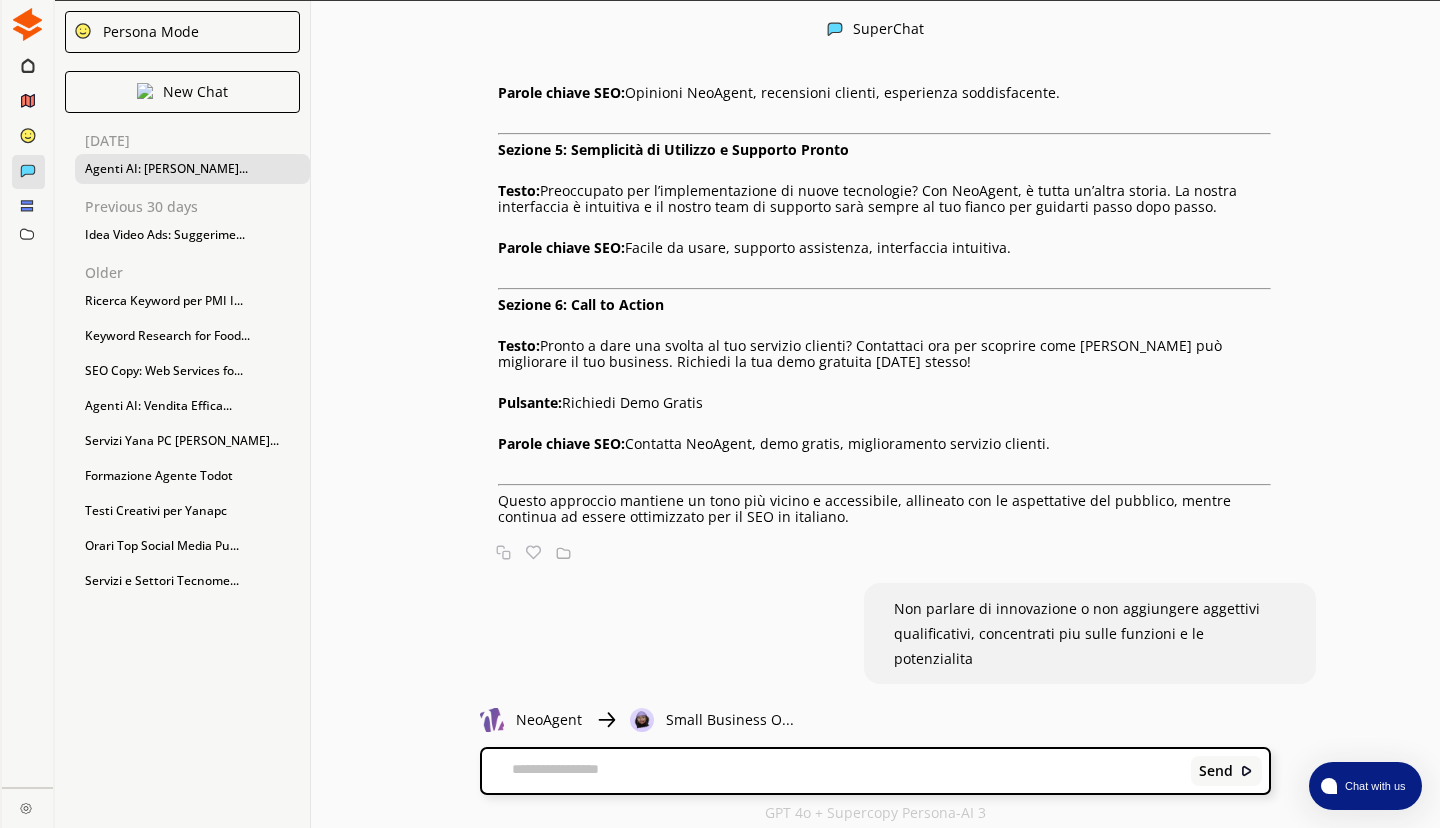 scroll, scrollTop: 10634, scrollLeft: 0, axis: vertical 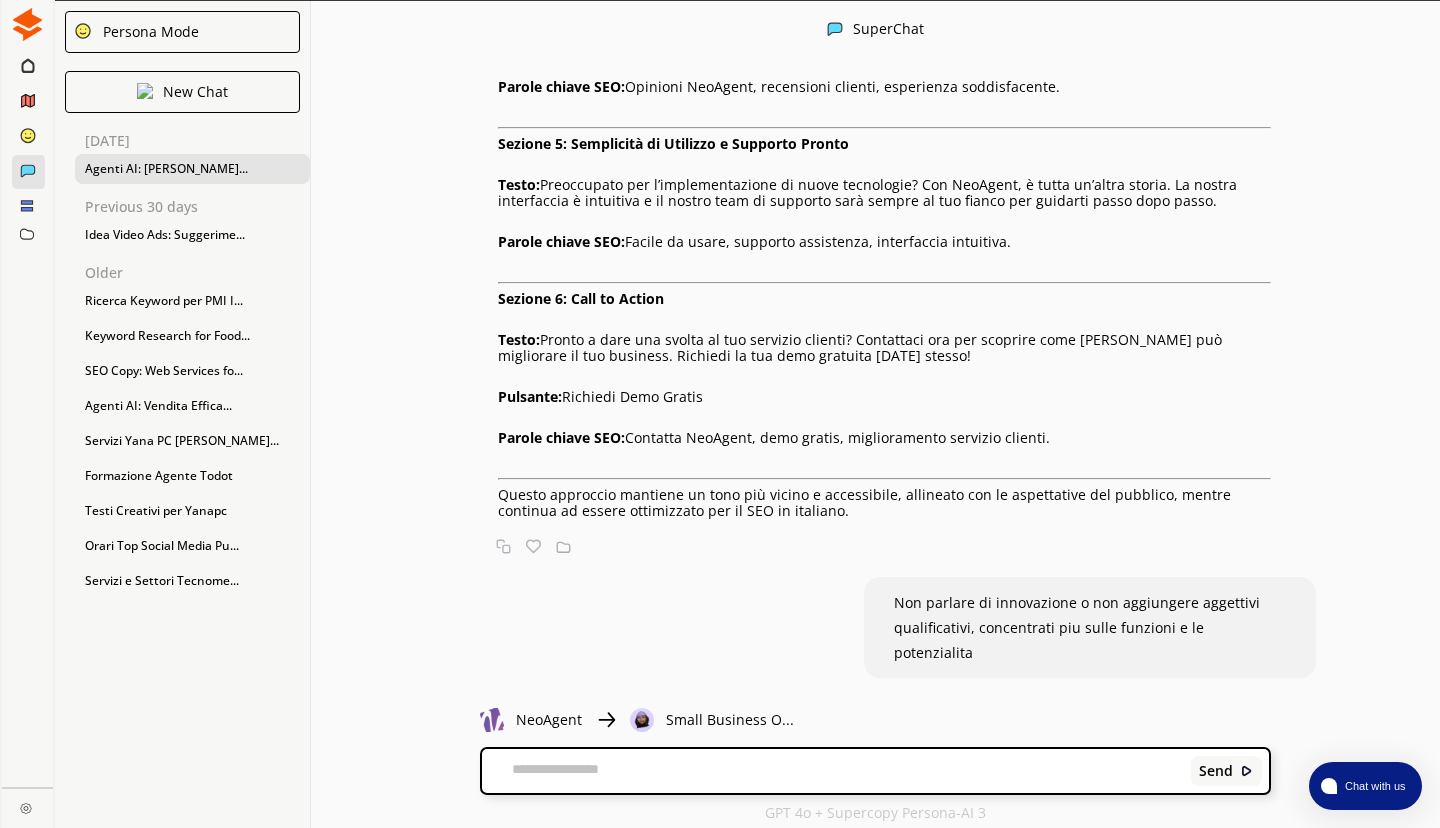 drag, startPoint x: 850, startPoint y: 419, endPoint x: 584, endPoint y: 412, distance: 266.0921 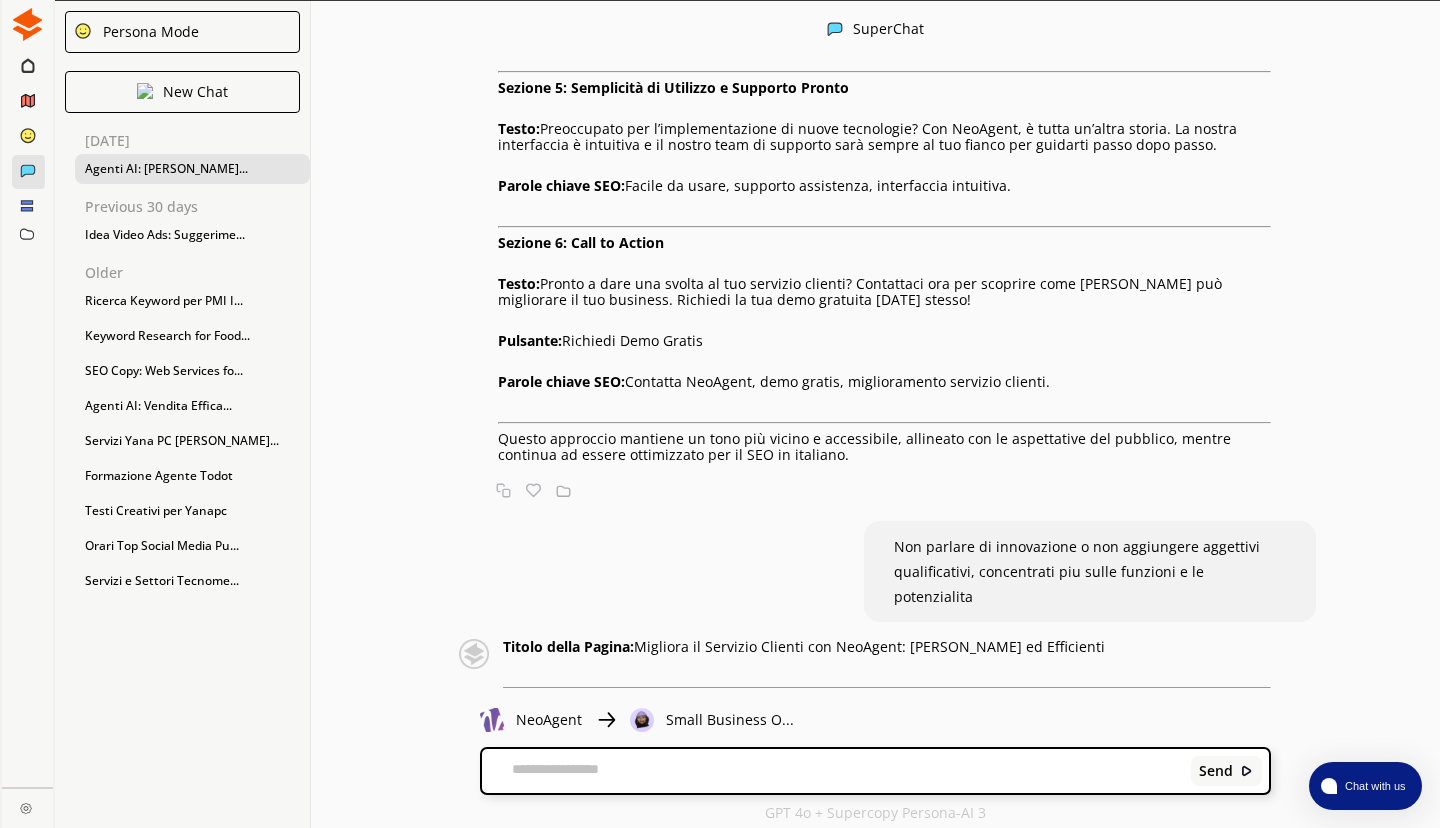 scroll, scrollTop: 10748, scrollLeft: 0, axis: vertical 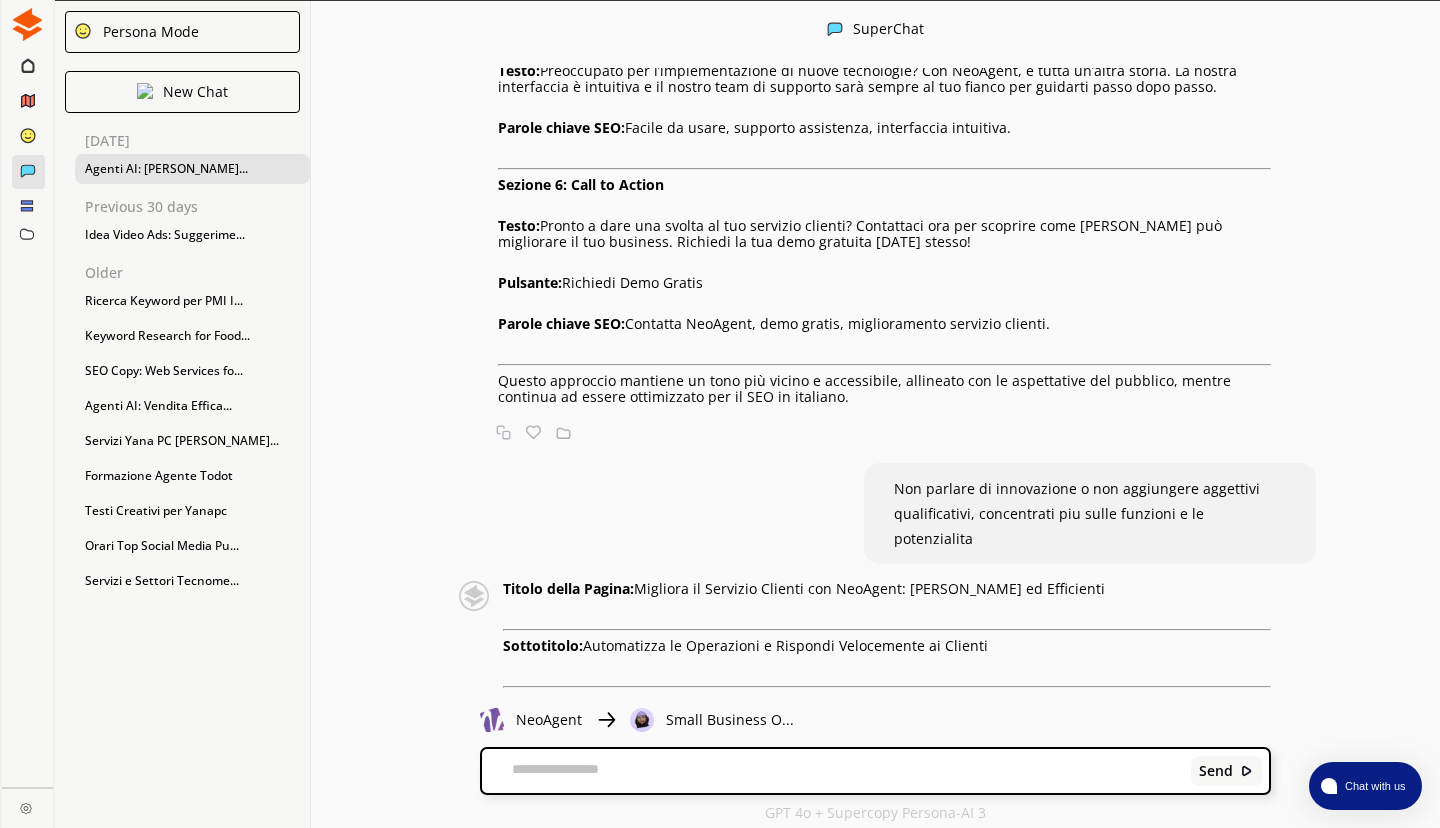 copy on "Come NeoAgent Supporta il Tuo Business" 